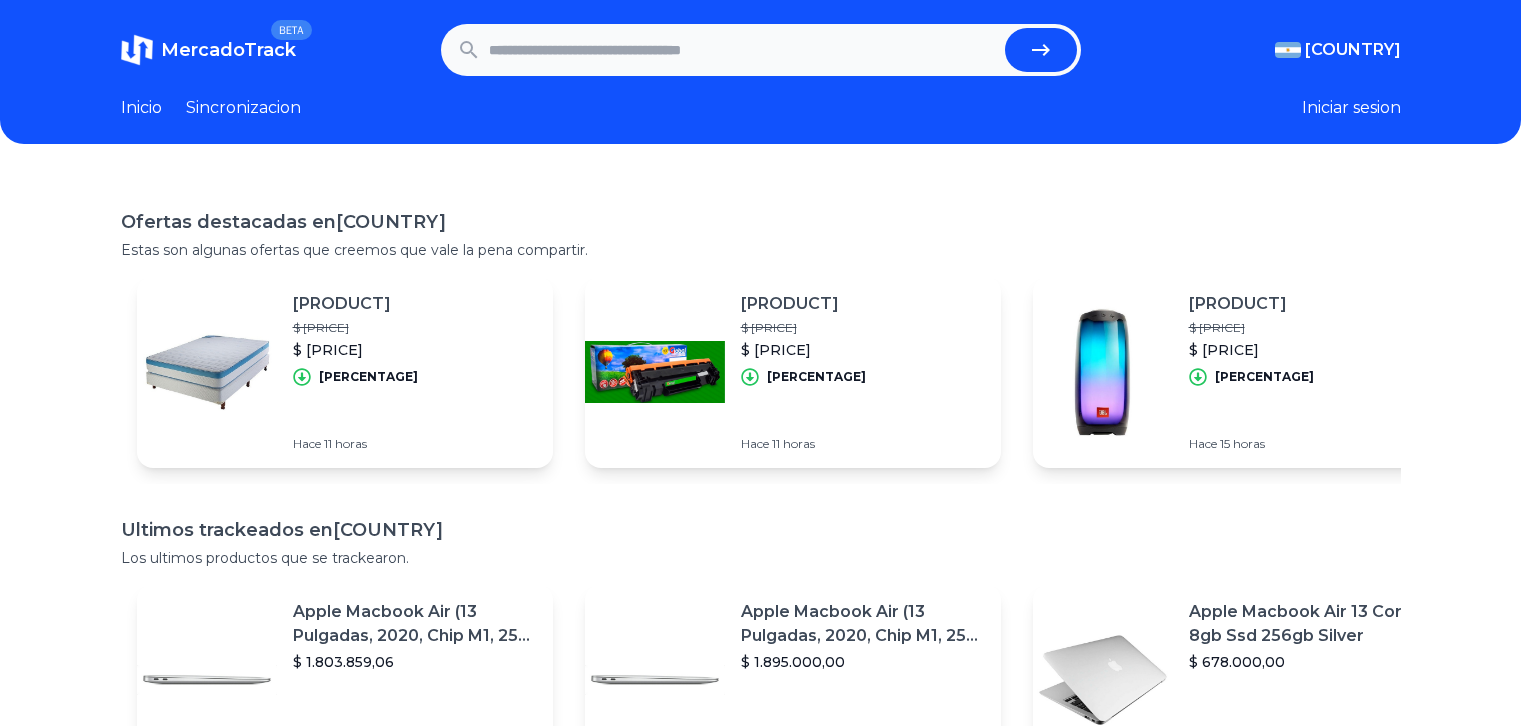 scroll, scrollTop: 0, scrollLeft: 0, axis: both 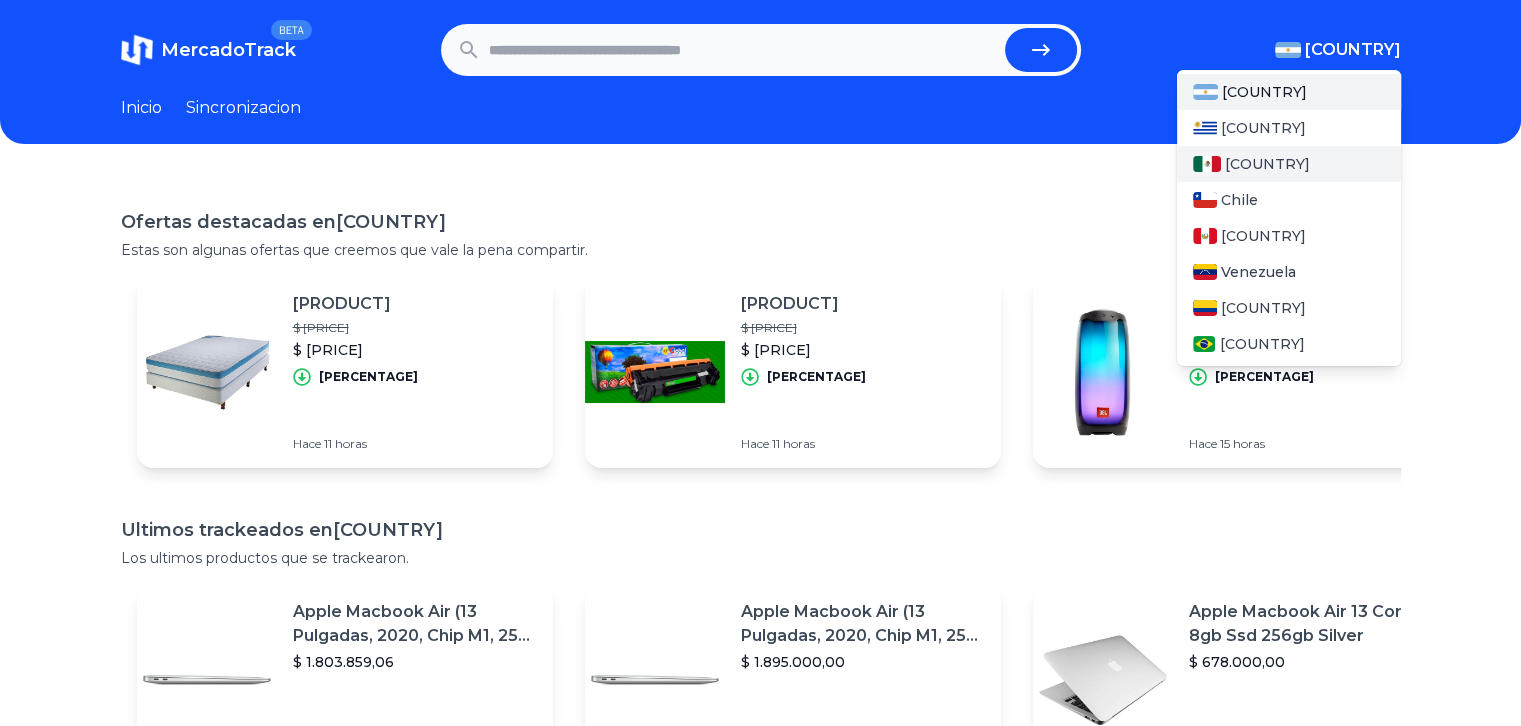click on "[COUNTRY]" at bounding box center [1267, 164] 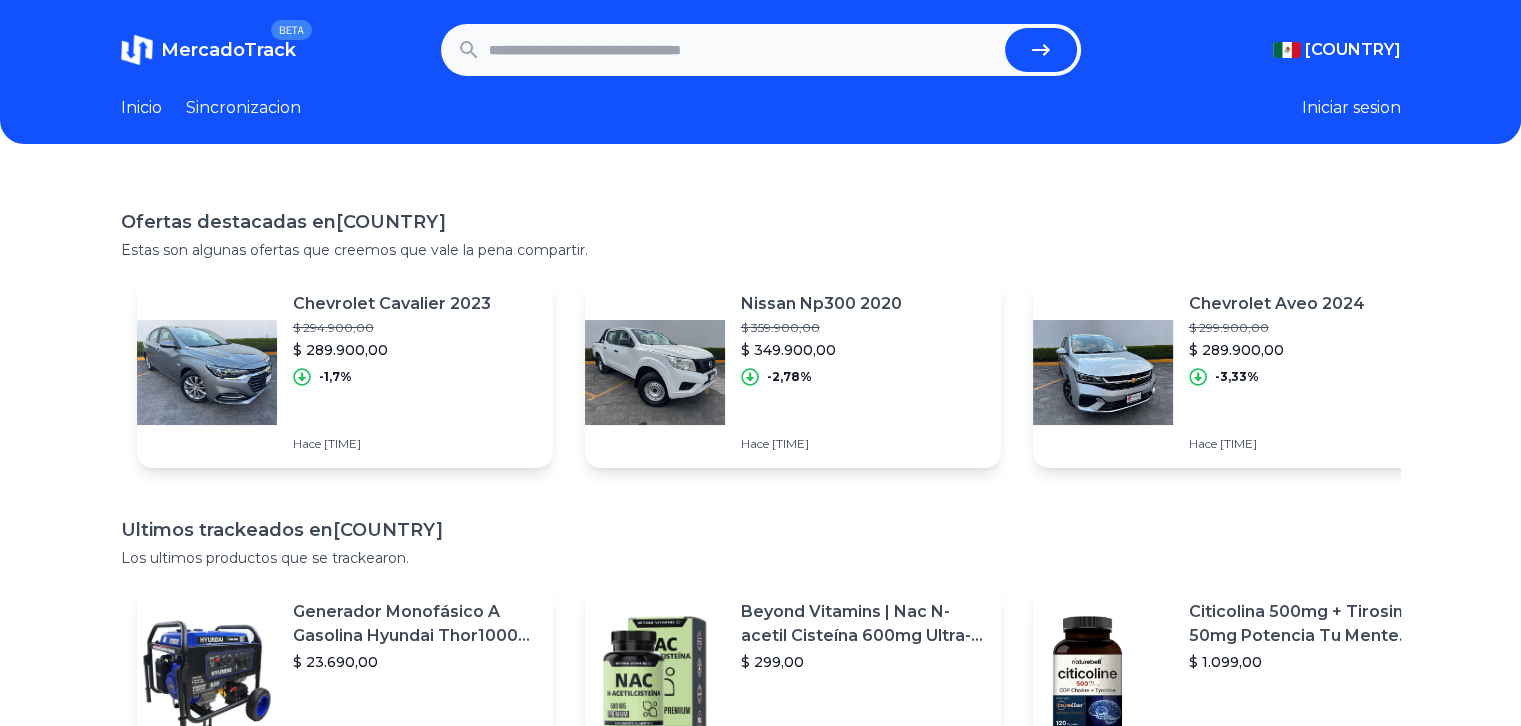 click at bounding box center [743, 50] 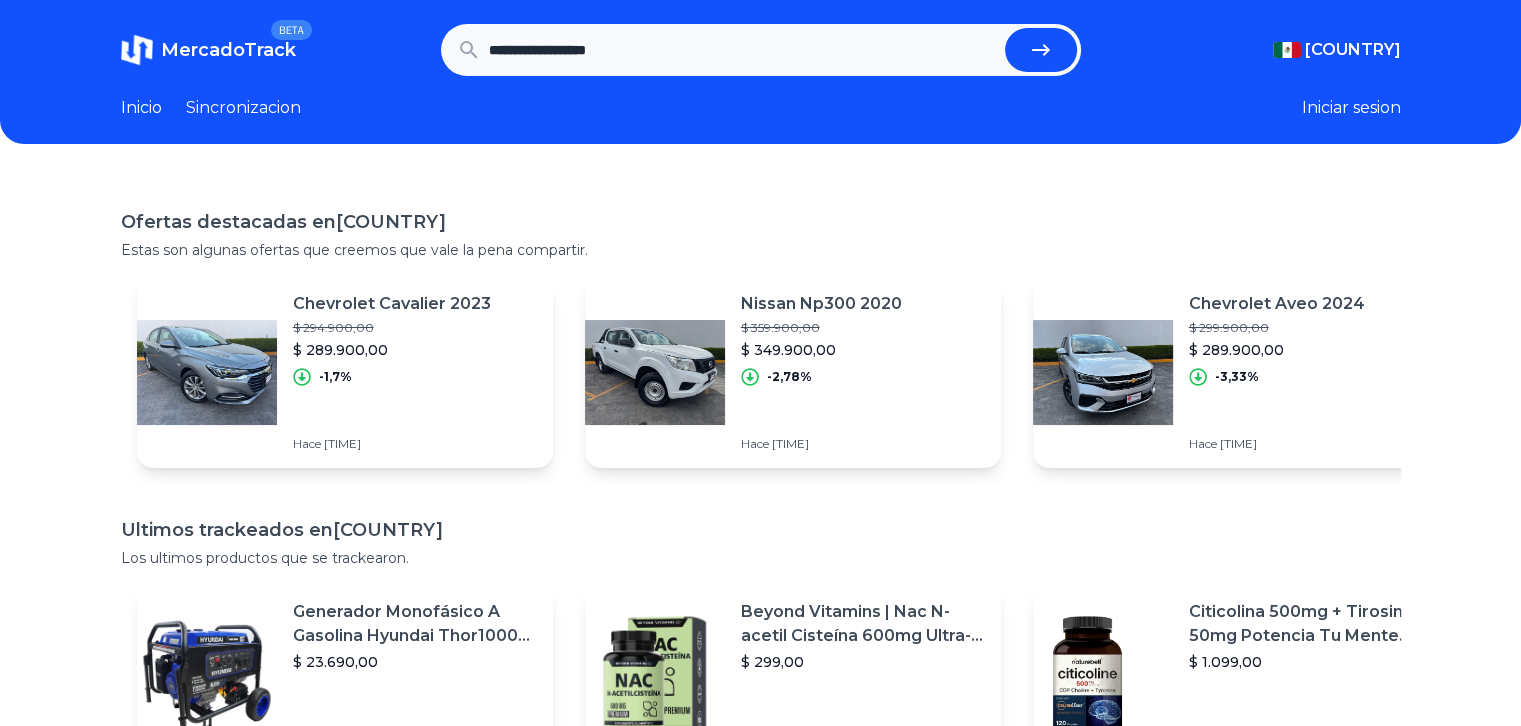 type on "**********" 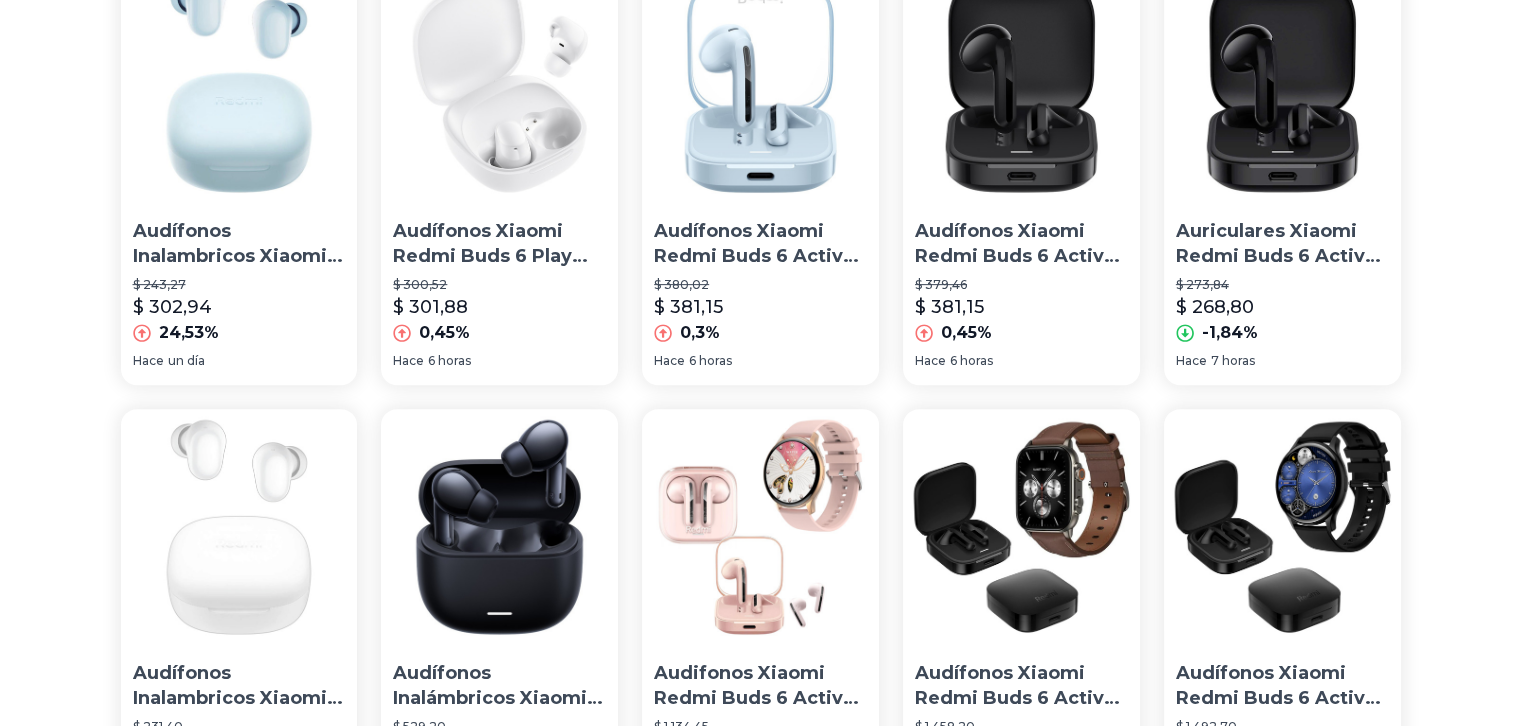 scroll, scrollTop: 0, scrollLeft: 12, axis: horizontal 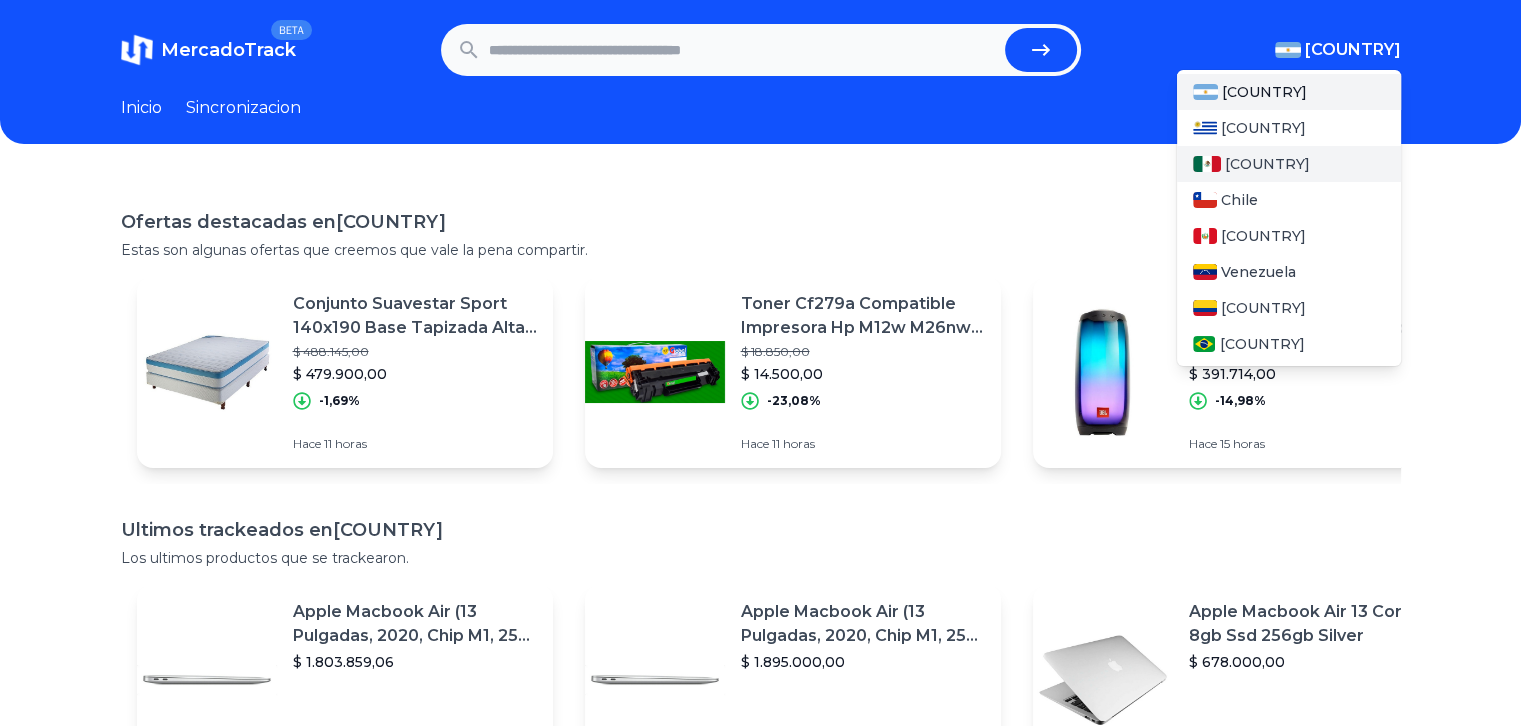 click on "[COUNTRY]" at bounding box center (1267, 164) 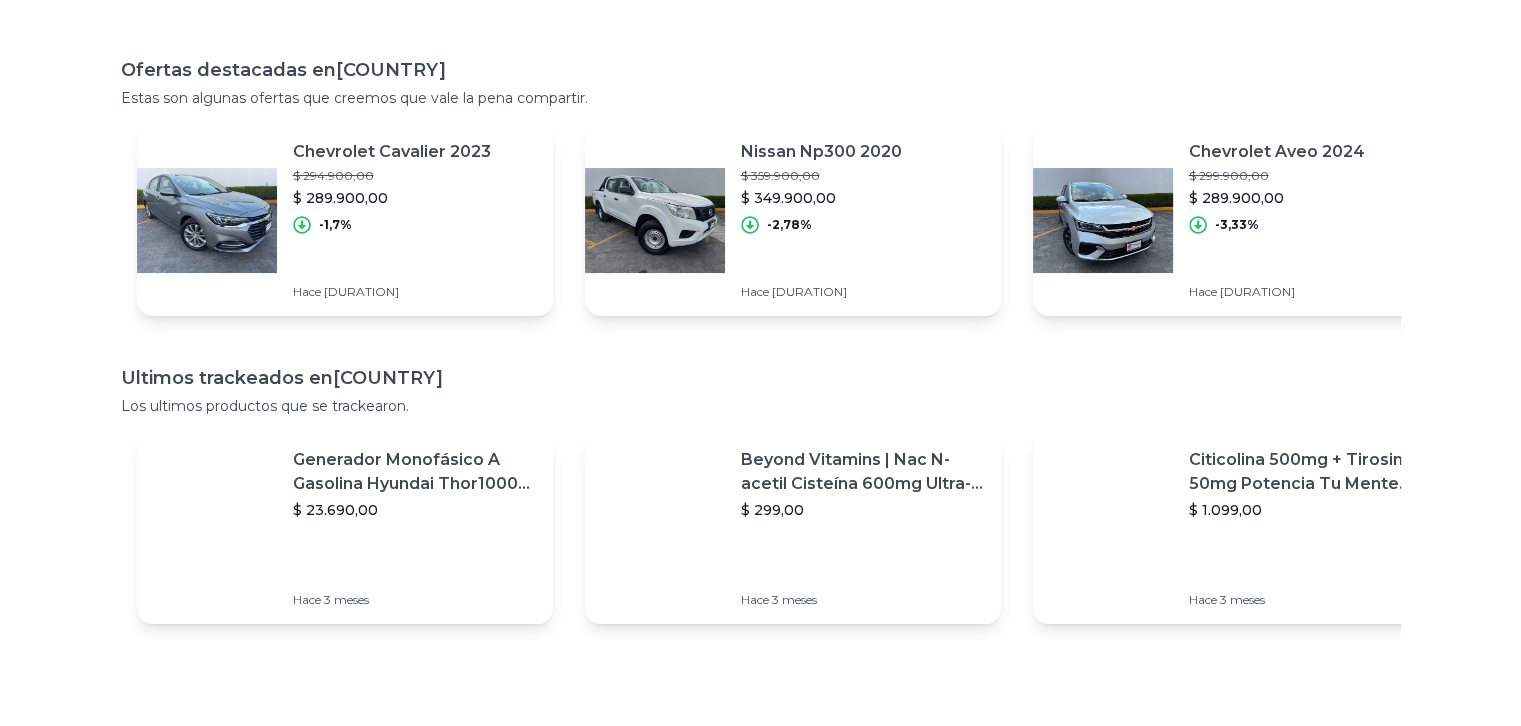 scroll, scrollTop: 0, scrollLeft: 14, axis: horizontal 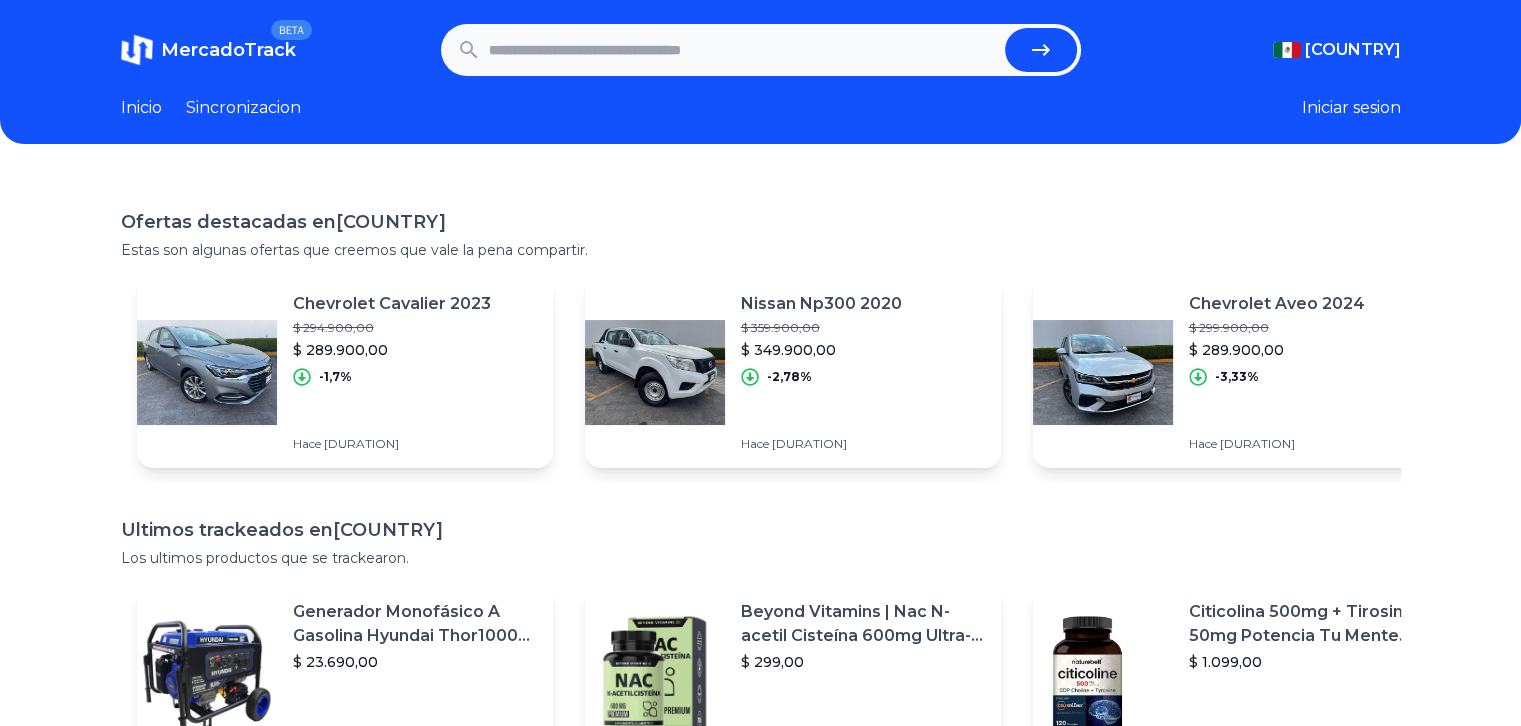 click on "Sincronizacion" at bounding box center [243, 108] 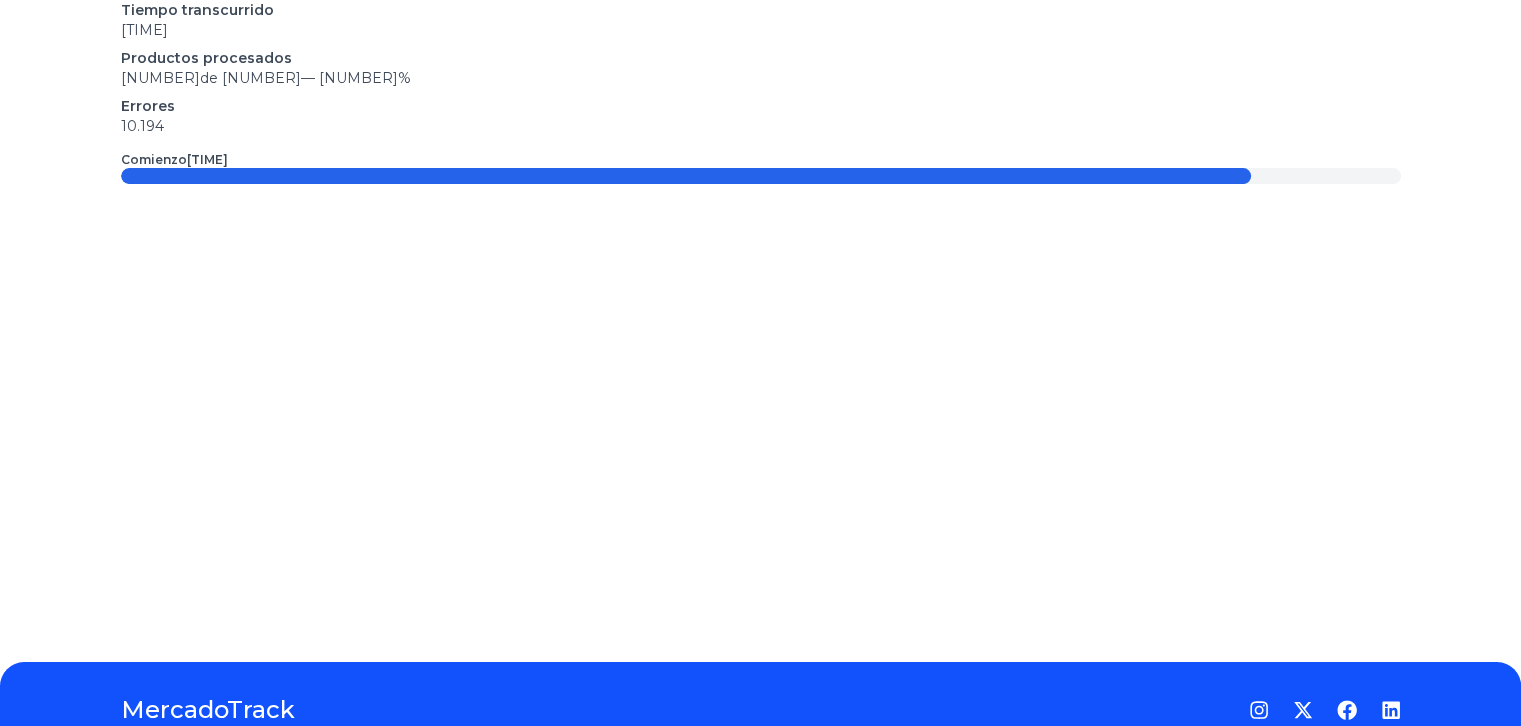 scroll, scrollTop: 0, scrollLeft: 15, axis: horizontal 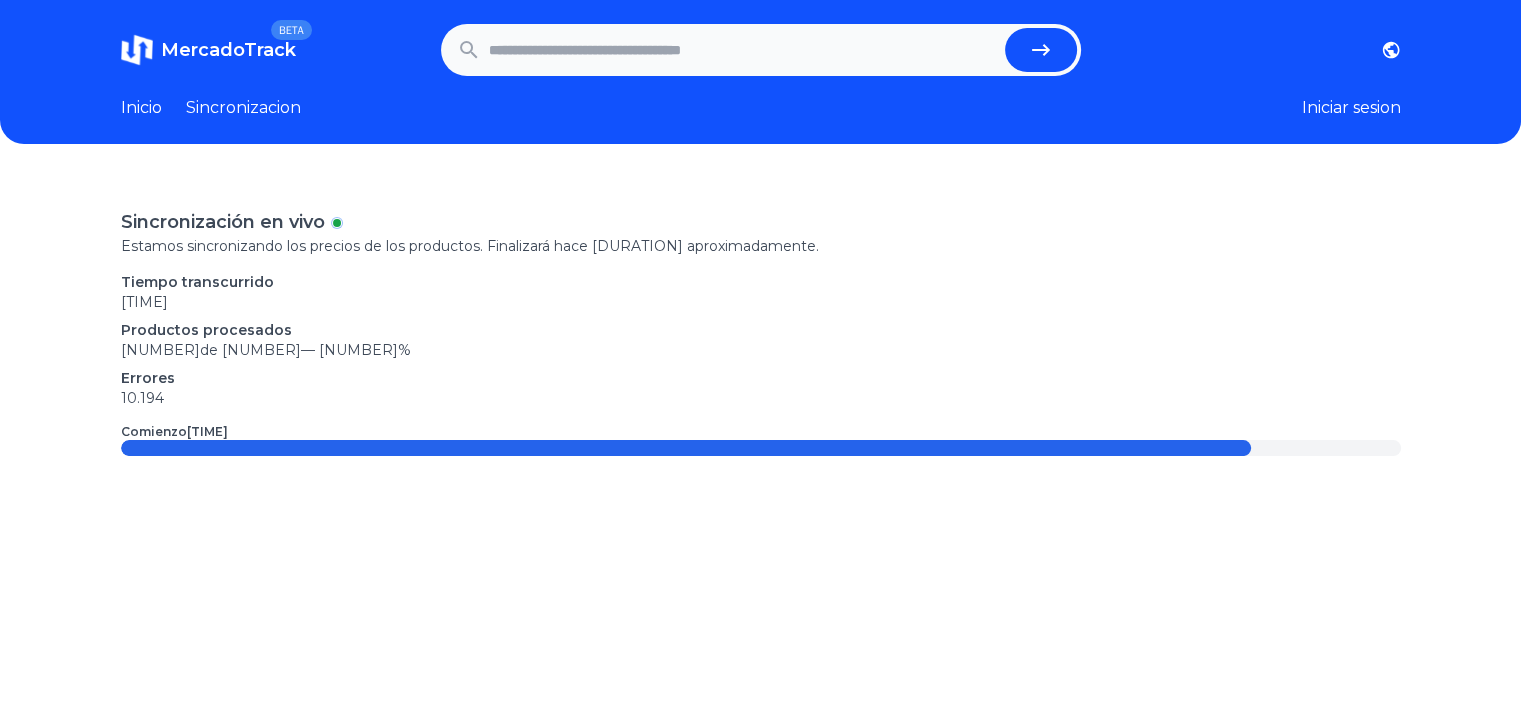 click on "BETA" at bounding box center [291, 30] 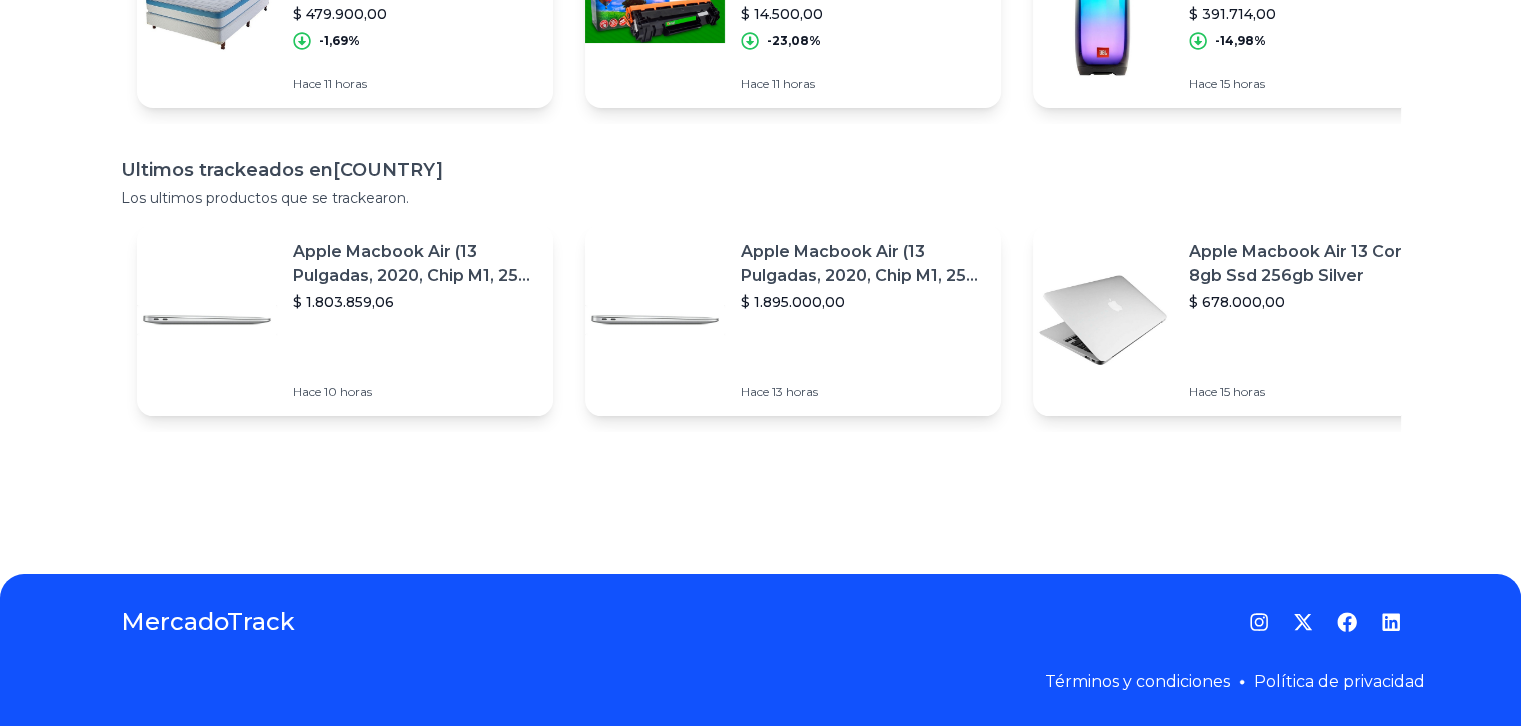 scroll, scrollTop: 540, scrollLeft: 15, axis: both 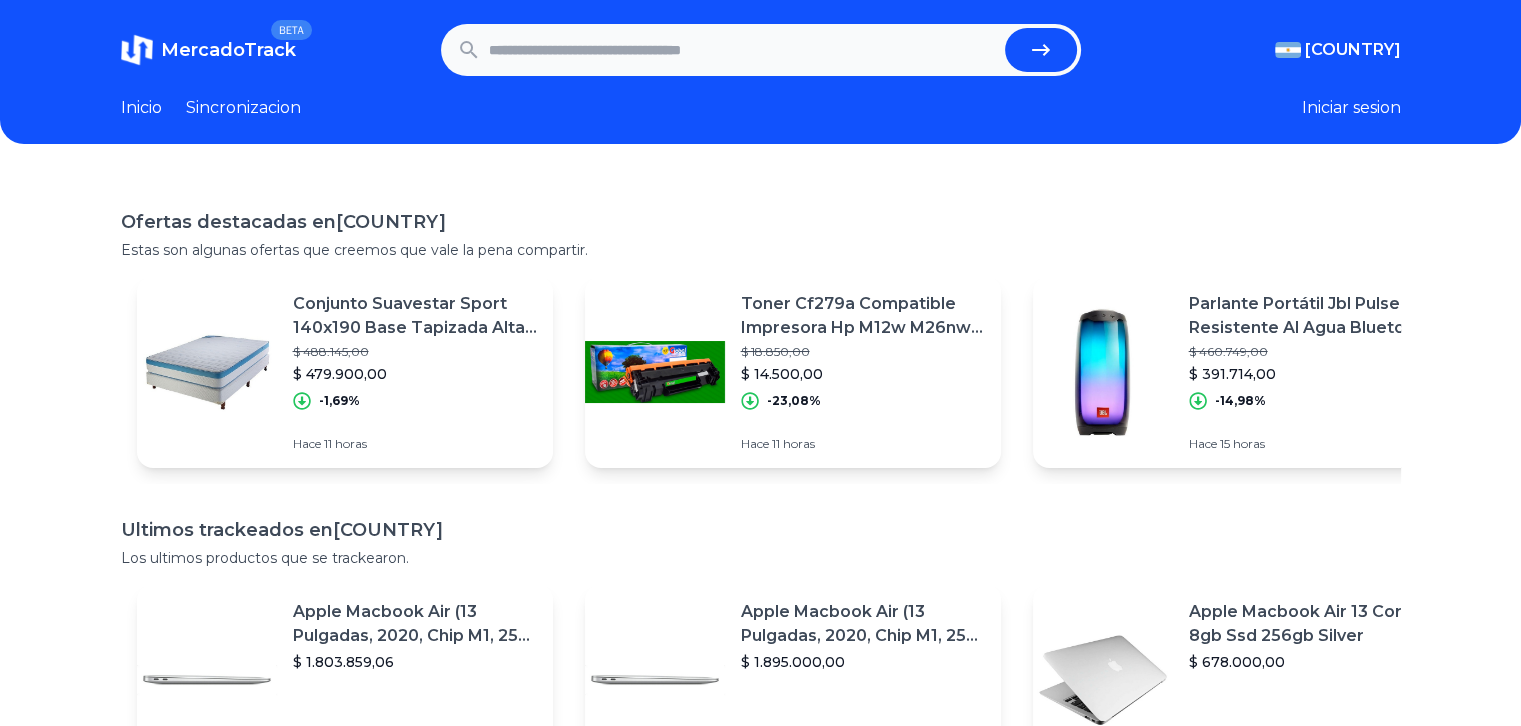 click at bounding box center (743, 50) 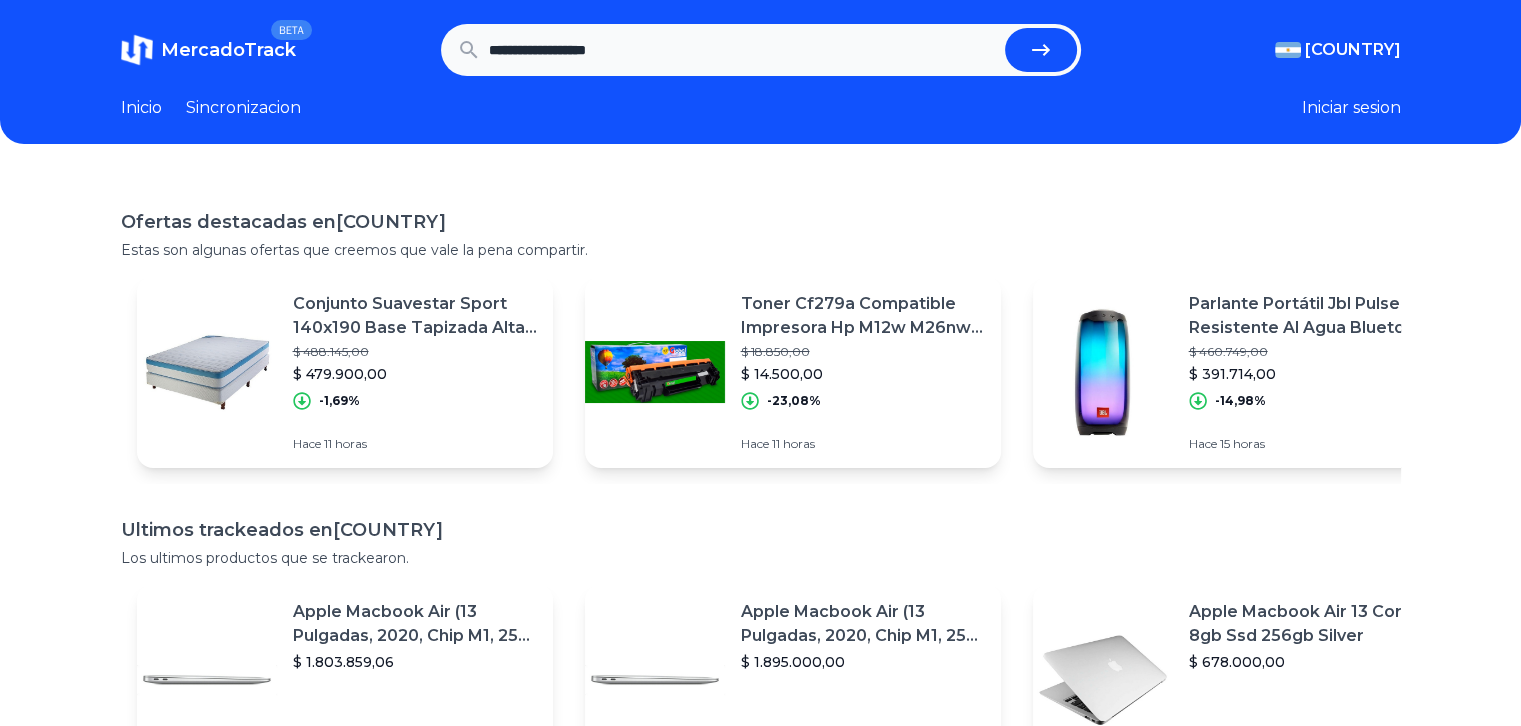 type on "**********" 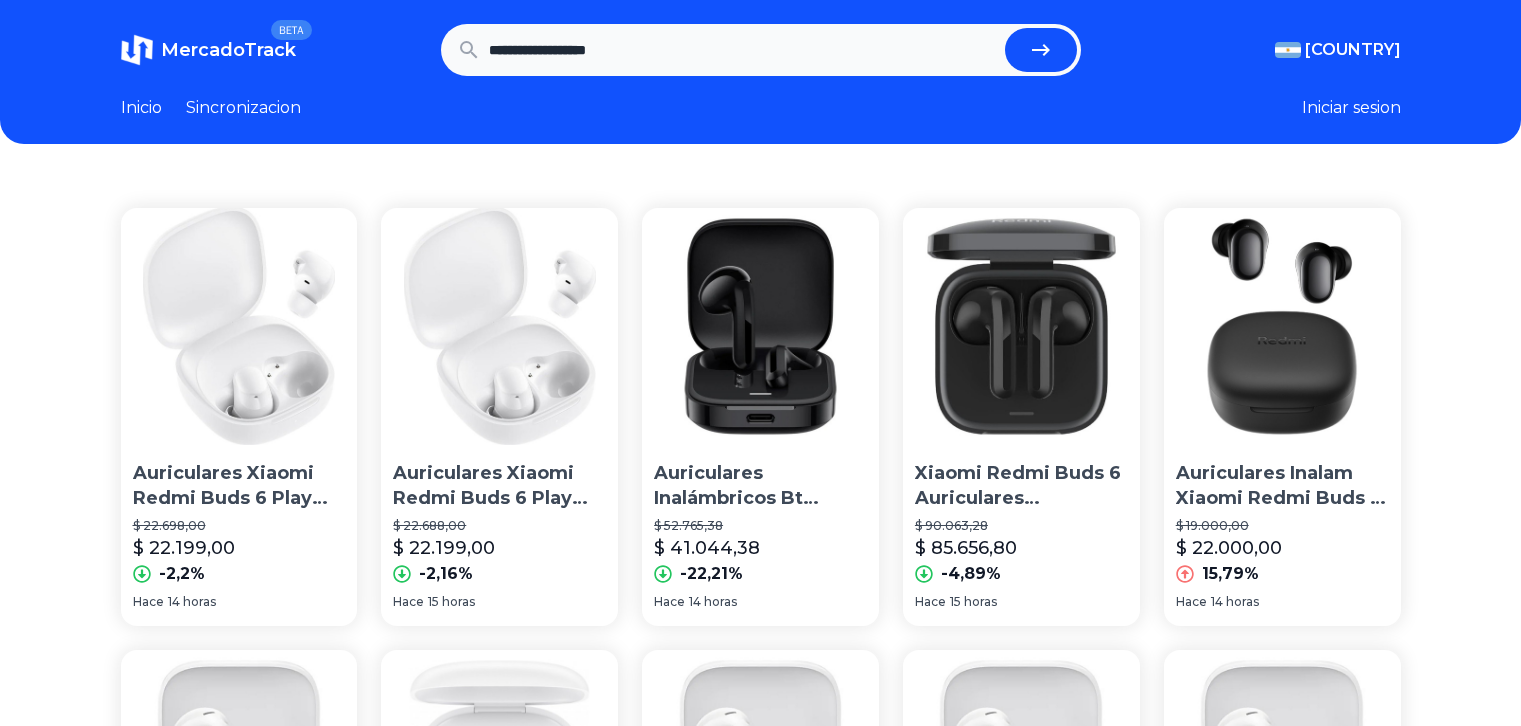 scroll, scrollTop: 0, scrollLeft: 0, axis: both 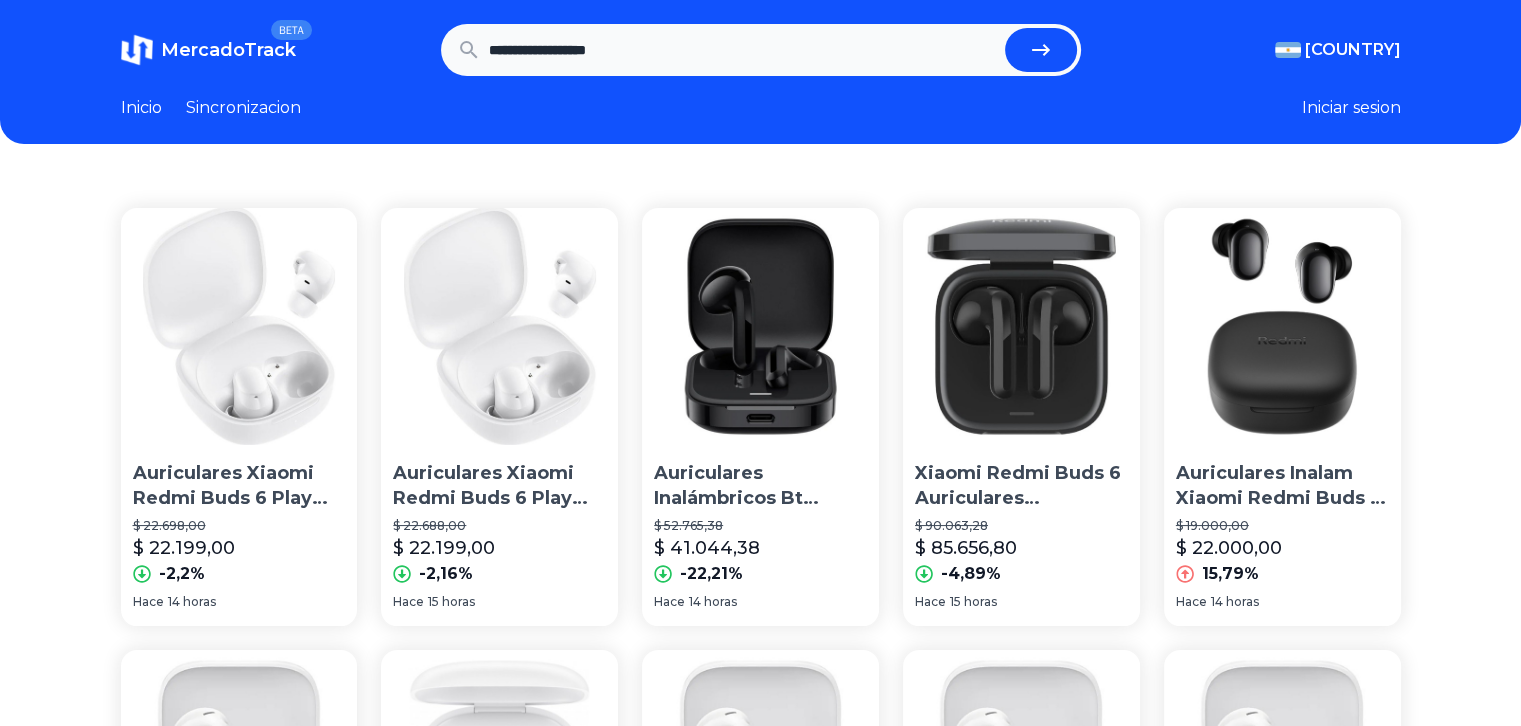 click on "**********" at bounding box center [761, 50] 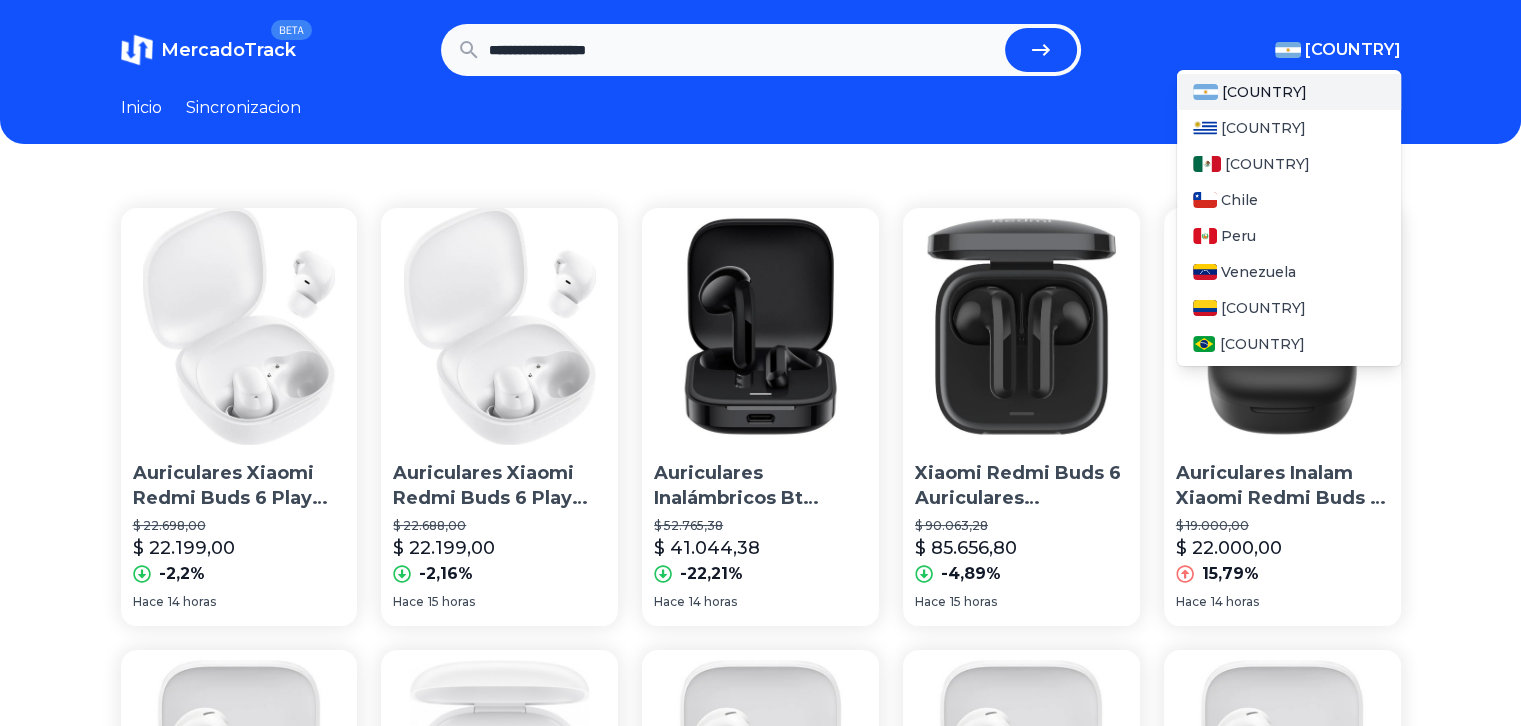 click on "[COUNTRY]" at bounding box center [1353, 50] 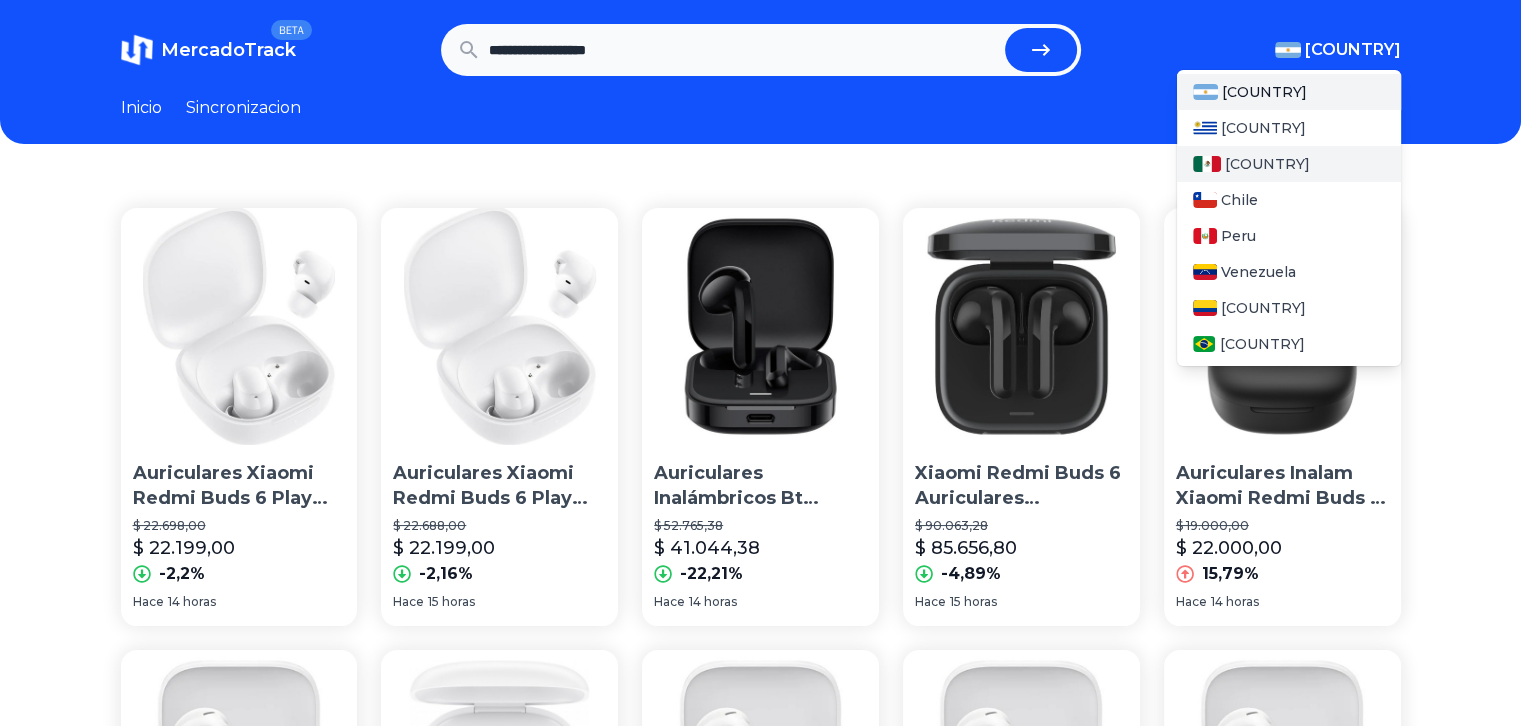 click on "[COUNTRY]" at bounding box center (1289, 164) 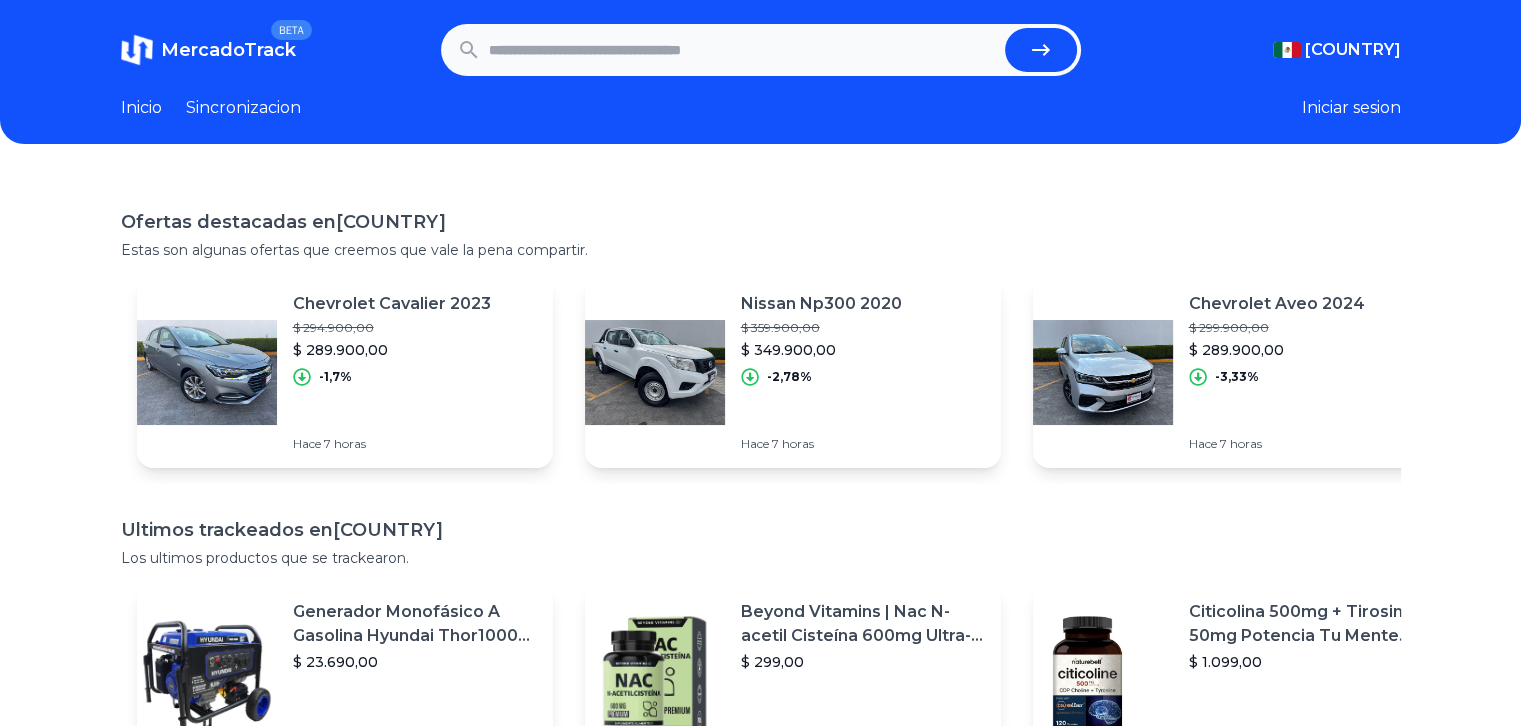 click at bounding box center [743, 50] 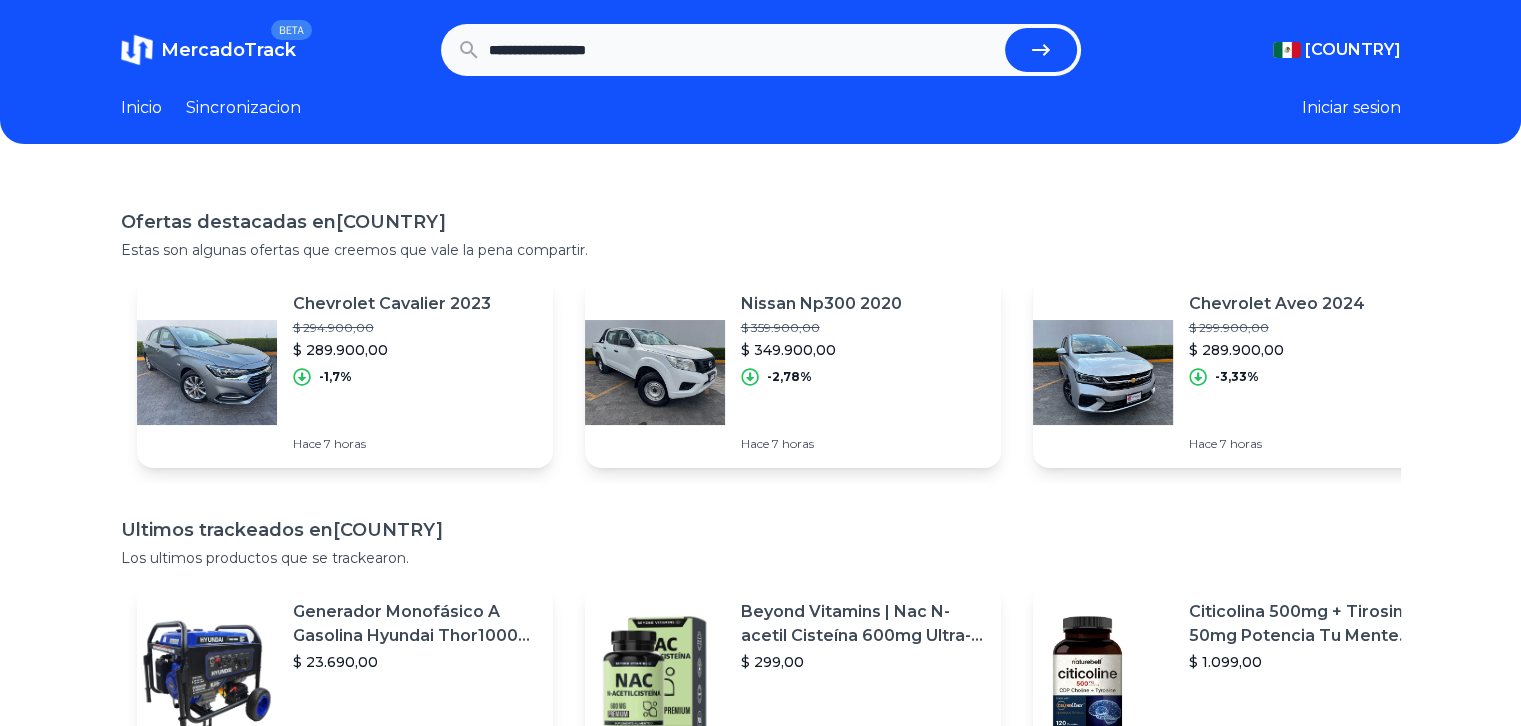 type on "**********" 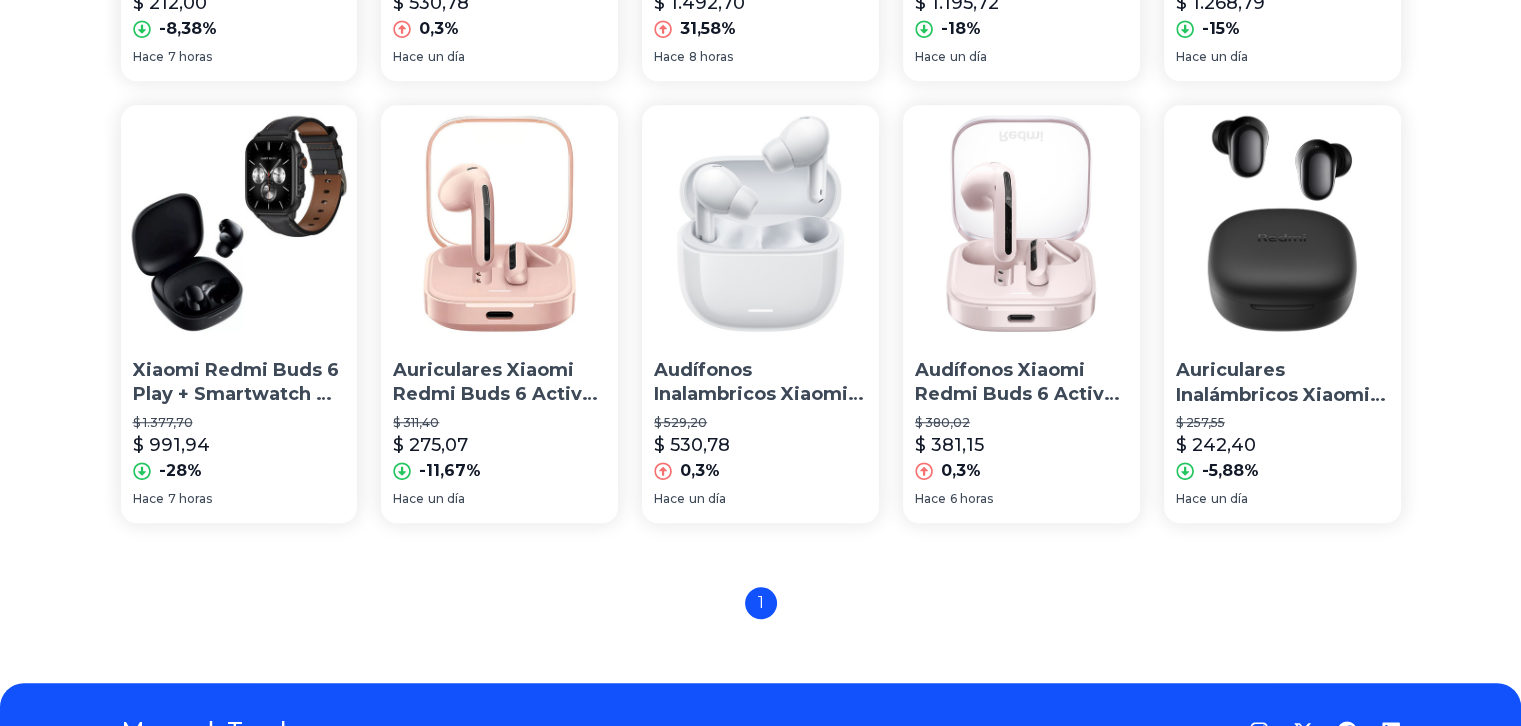 scroll, scrollTop: 1412, scrollLeft: 0, axis: vertical 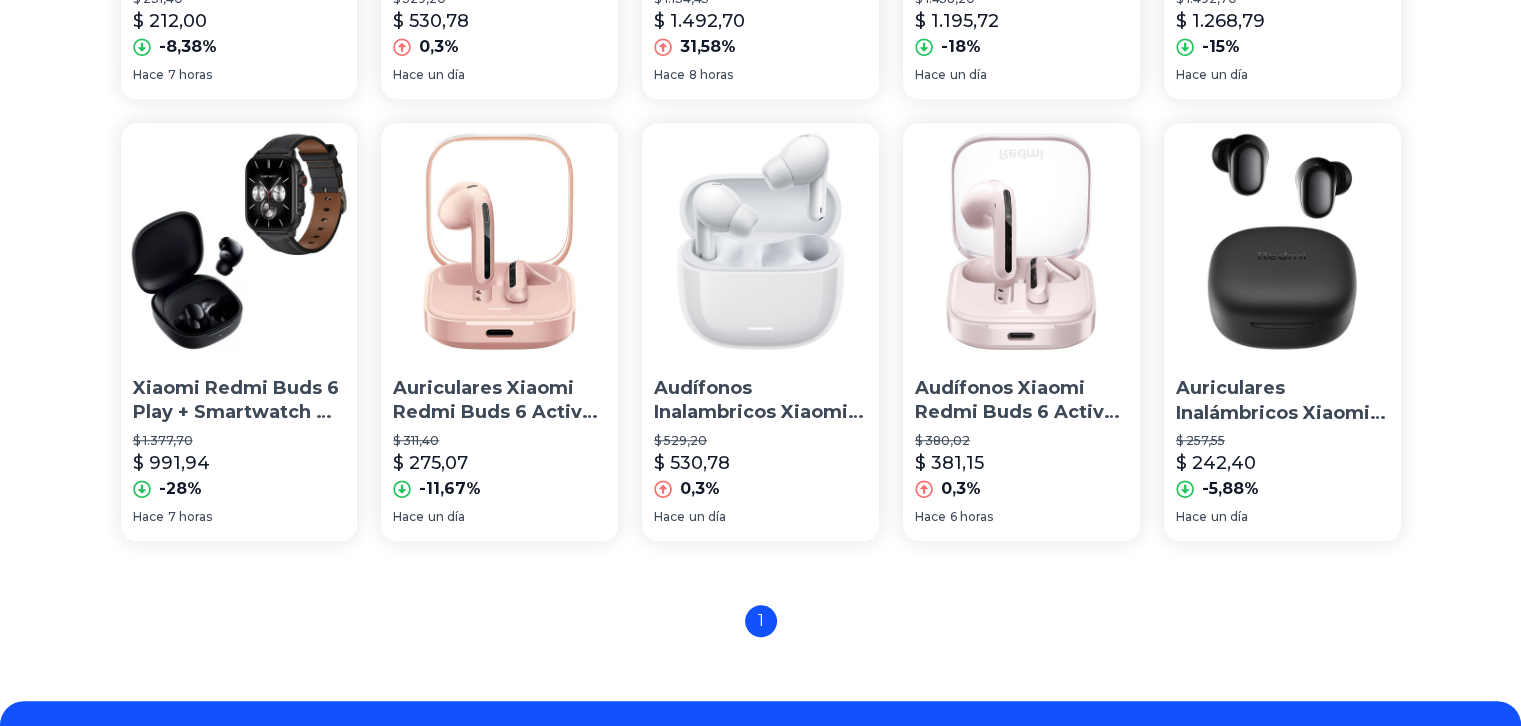 click on "$ 529,20" at bounding box center (499, -1) 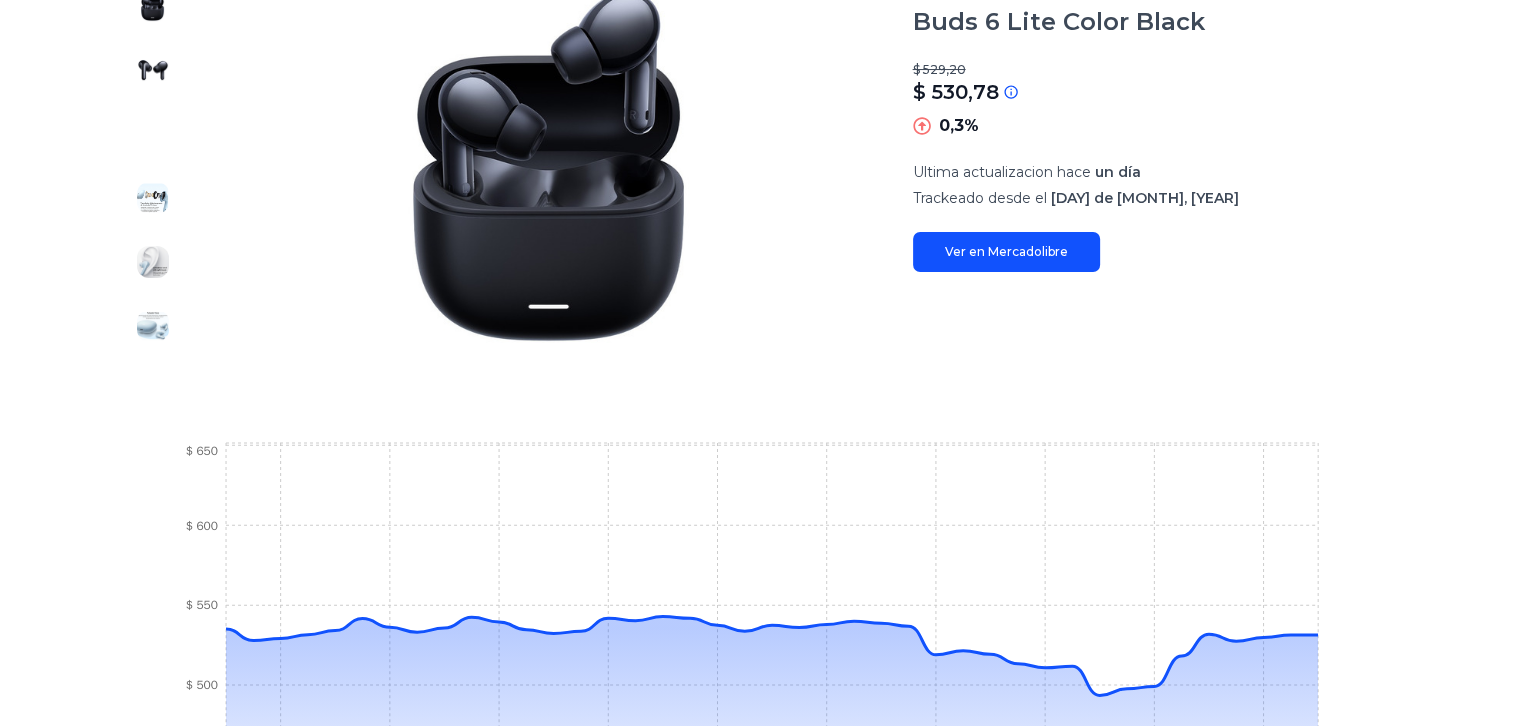 scroll, scrollTop: 330, scrollLeft: 0, axis: vertical 